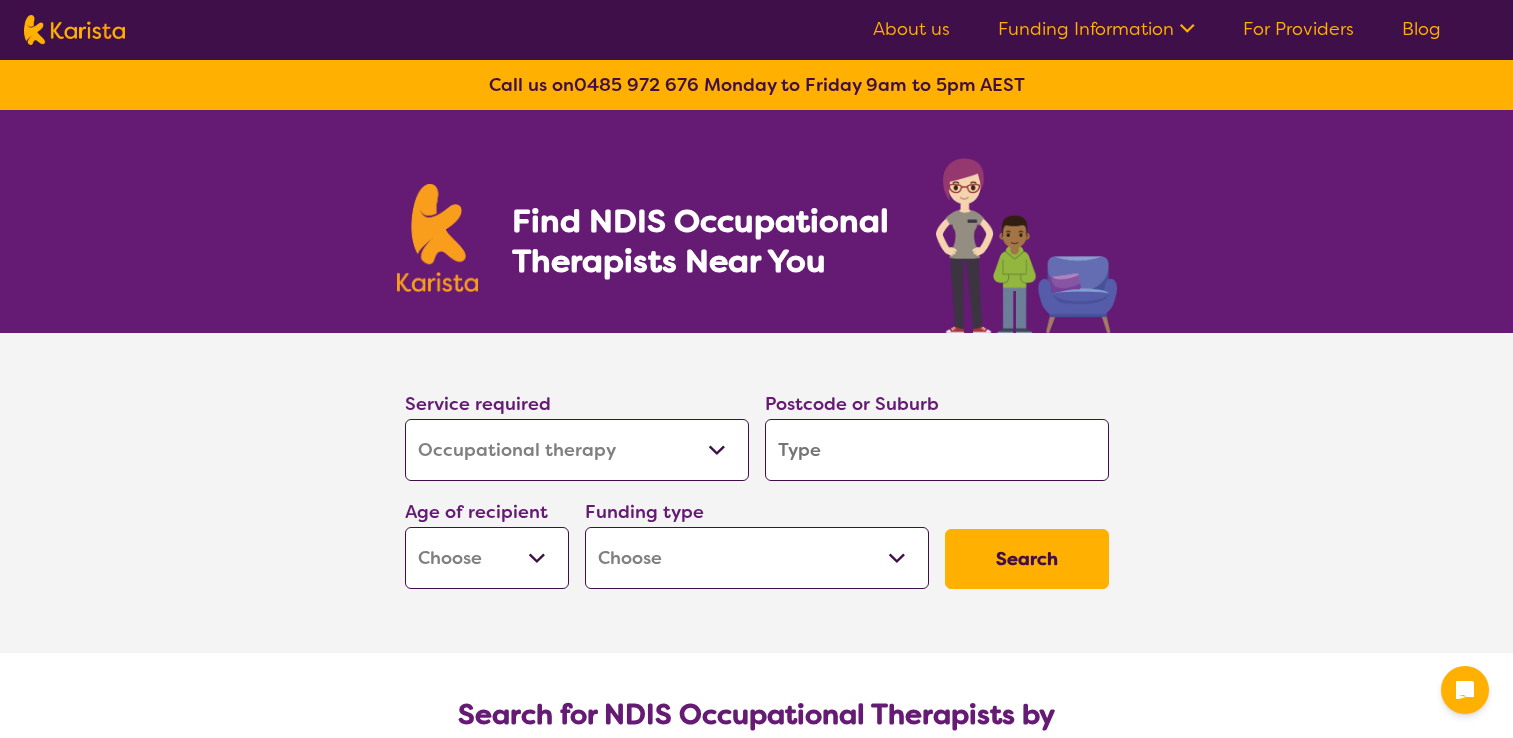 select on "Occupational therapy" 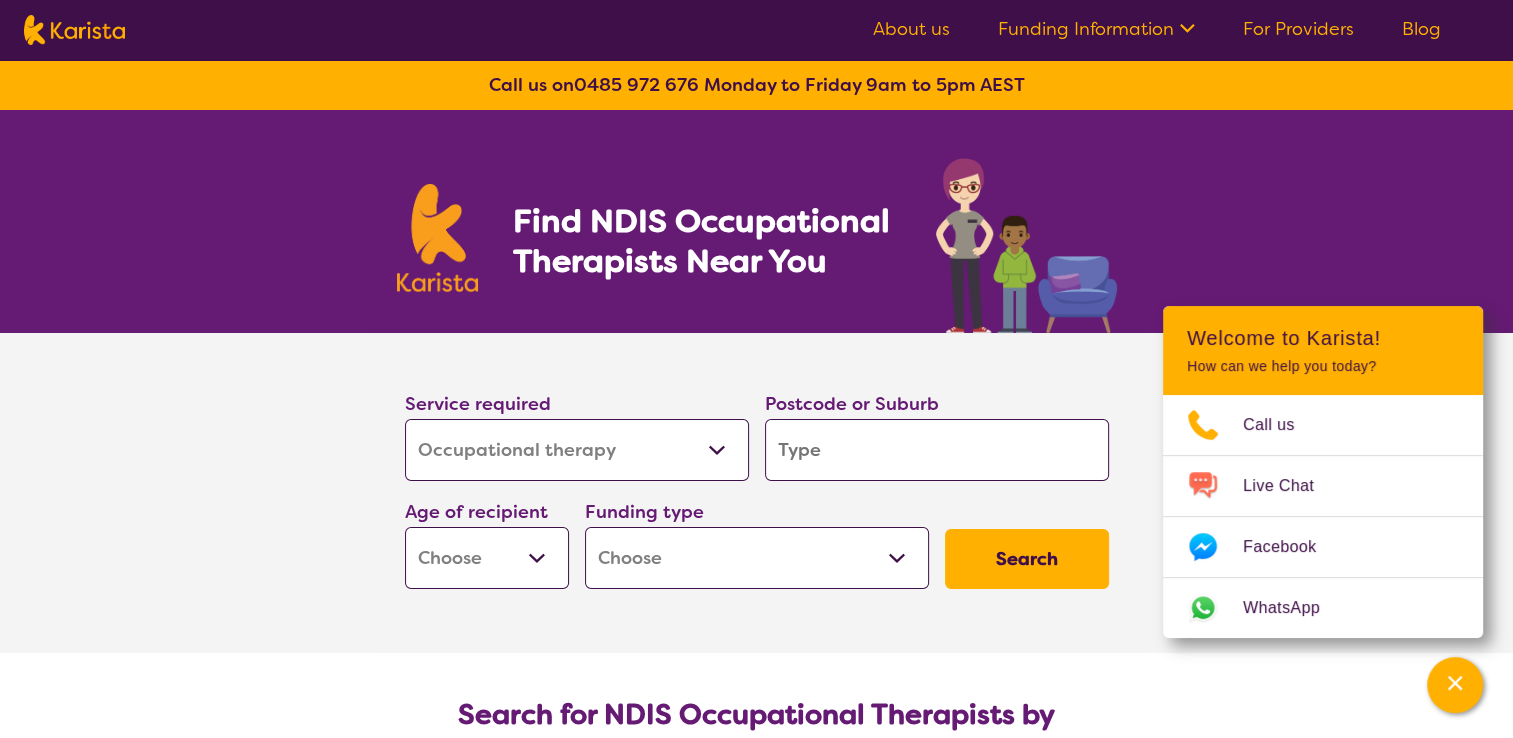 click at bounding box center [937, 450] 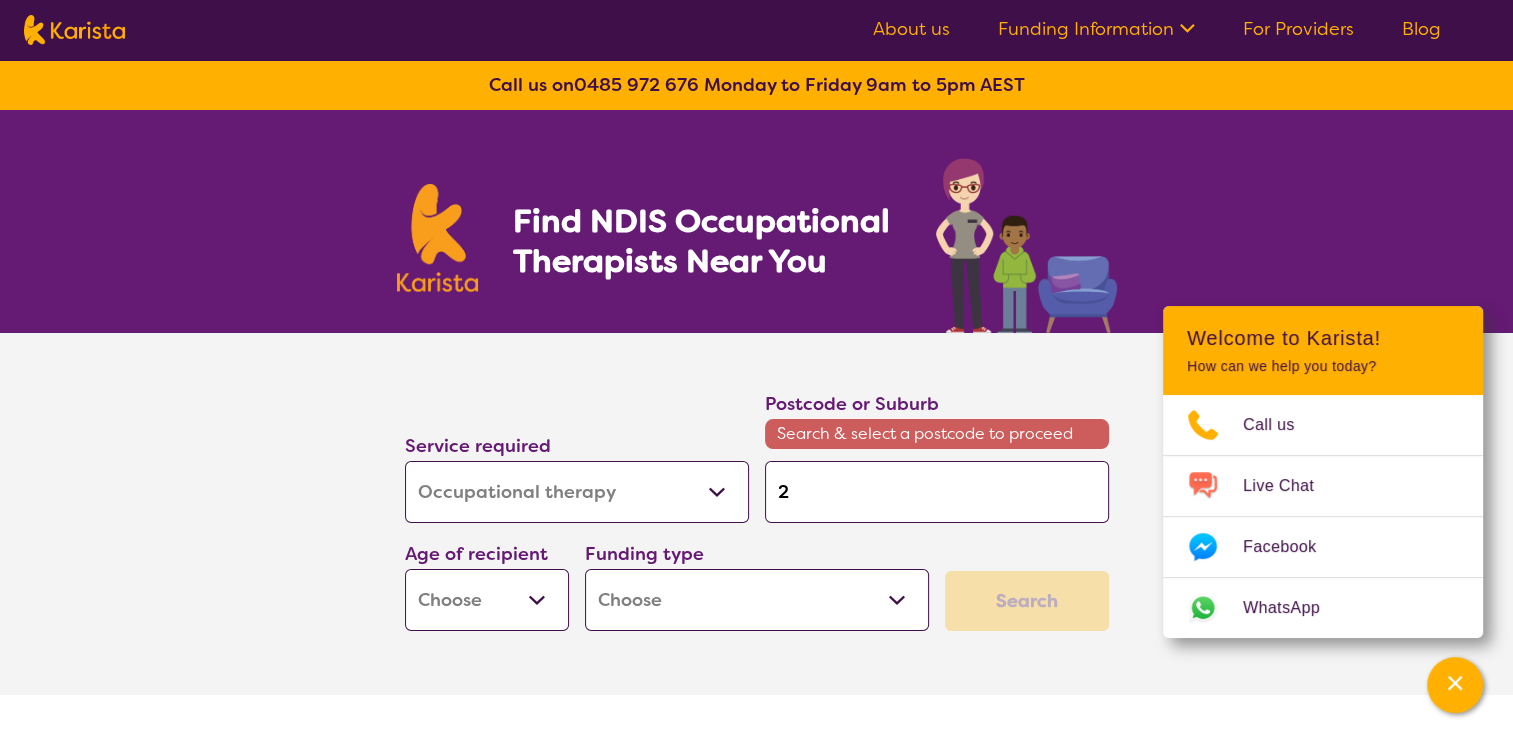 type on "23" 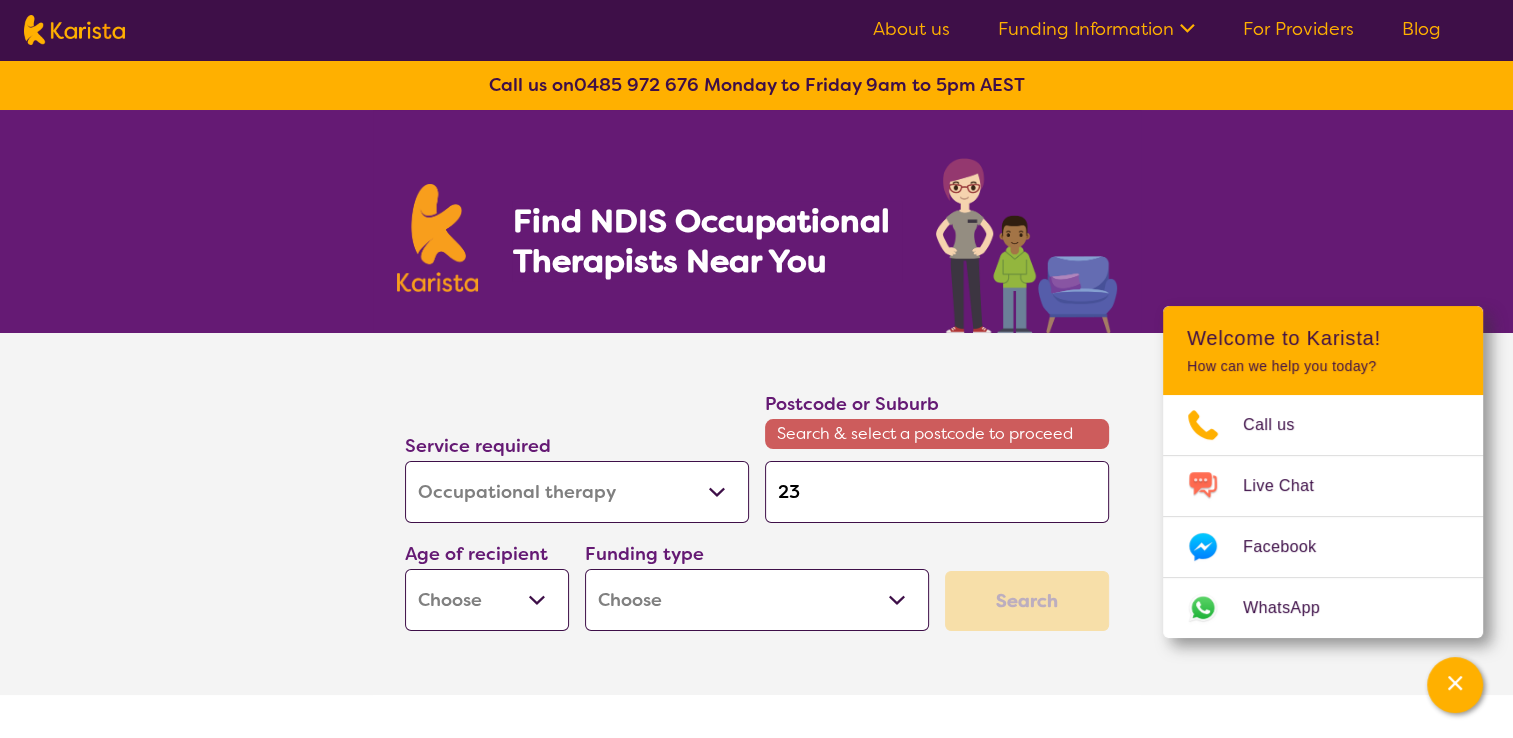 type on "[POSTCODE]" 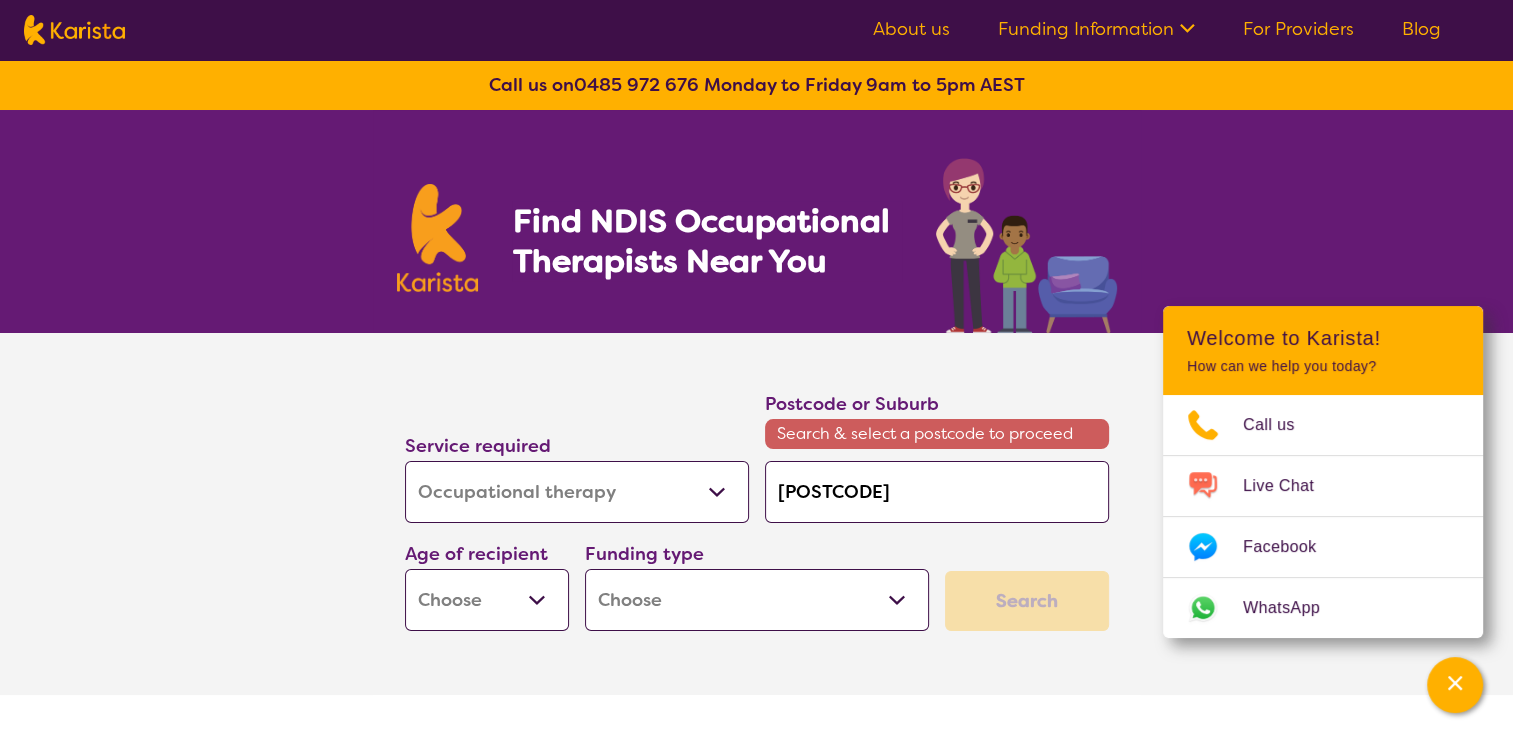 type on "[POSTCODE]" 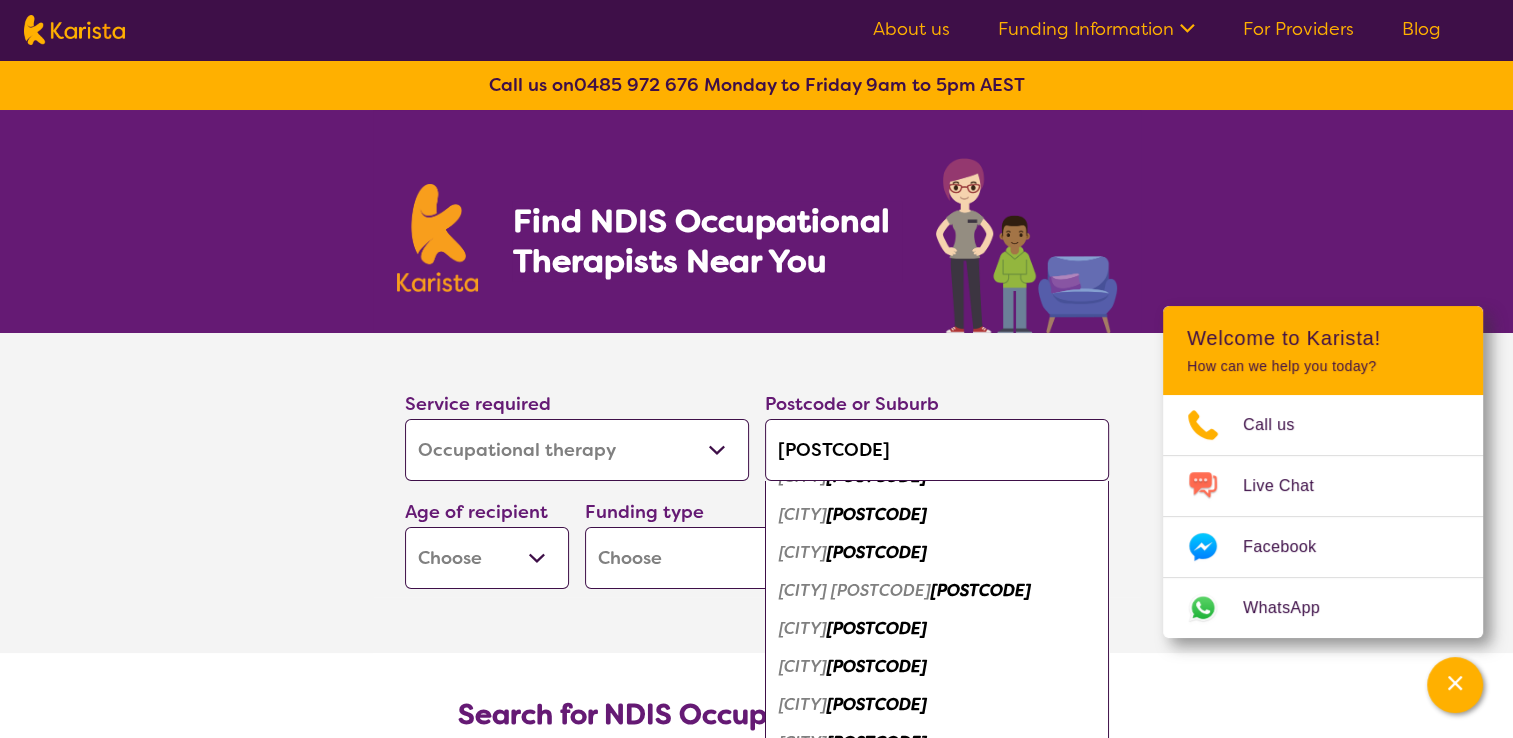 scroll, scrollTop: 182, scrollLeft: 0, axis: vertical 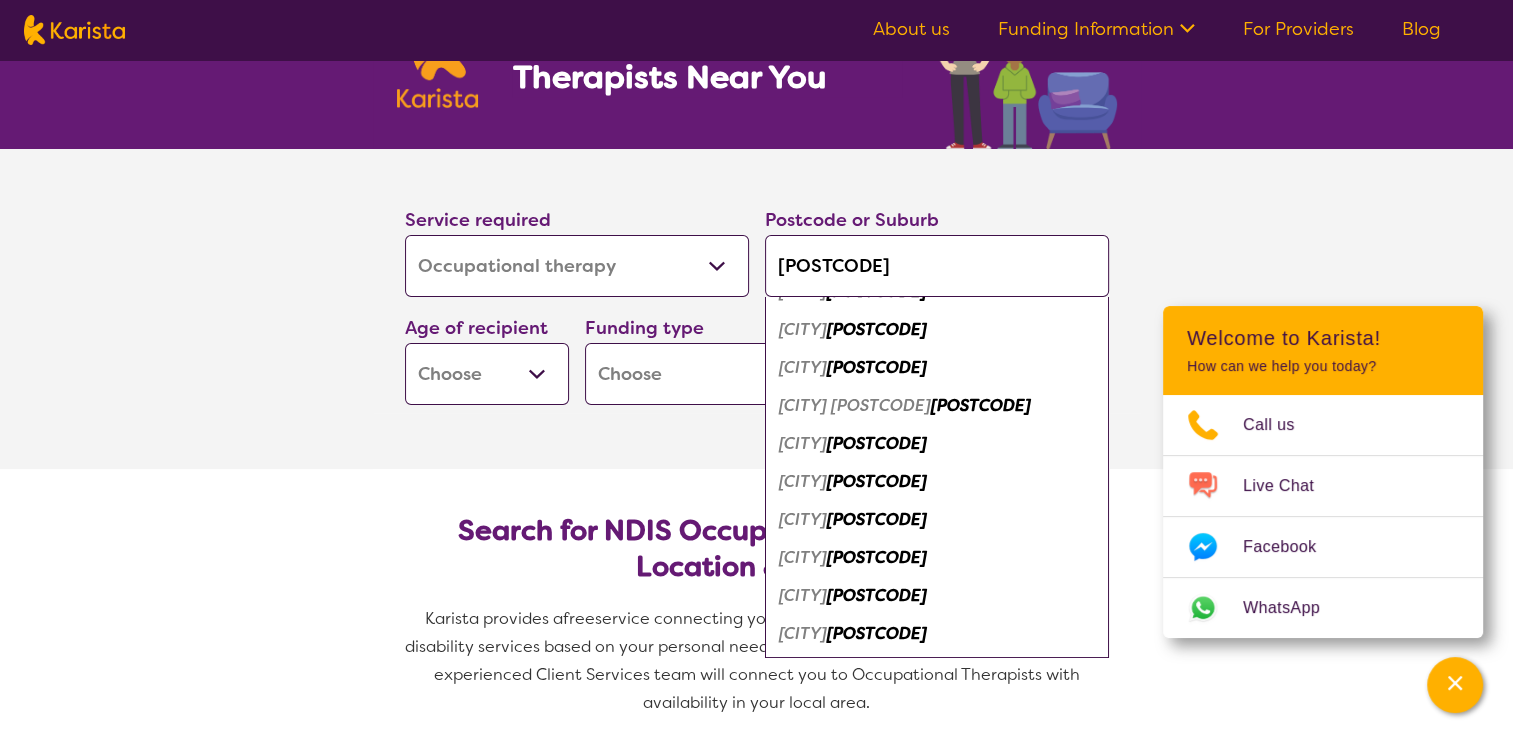 type on "[POSTCODE]" 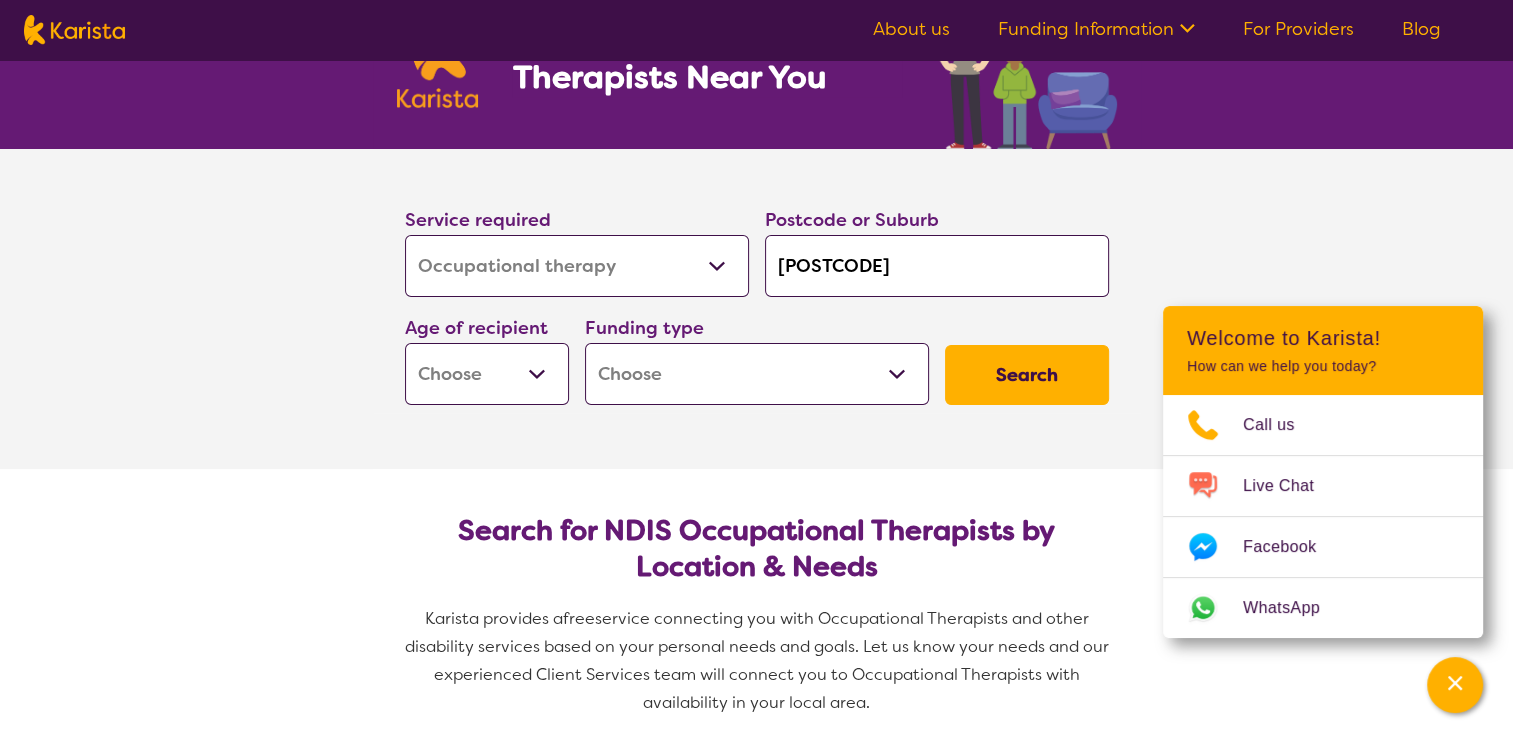 scroll, scrollTop: 0, scrollLeft: 0, axis: both 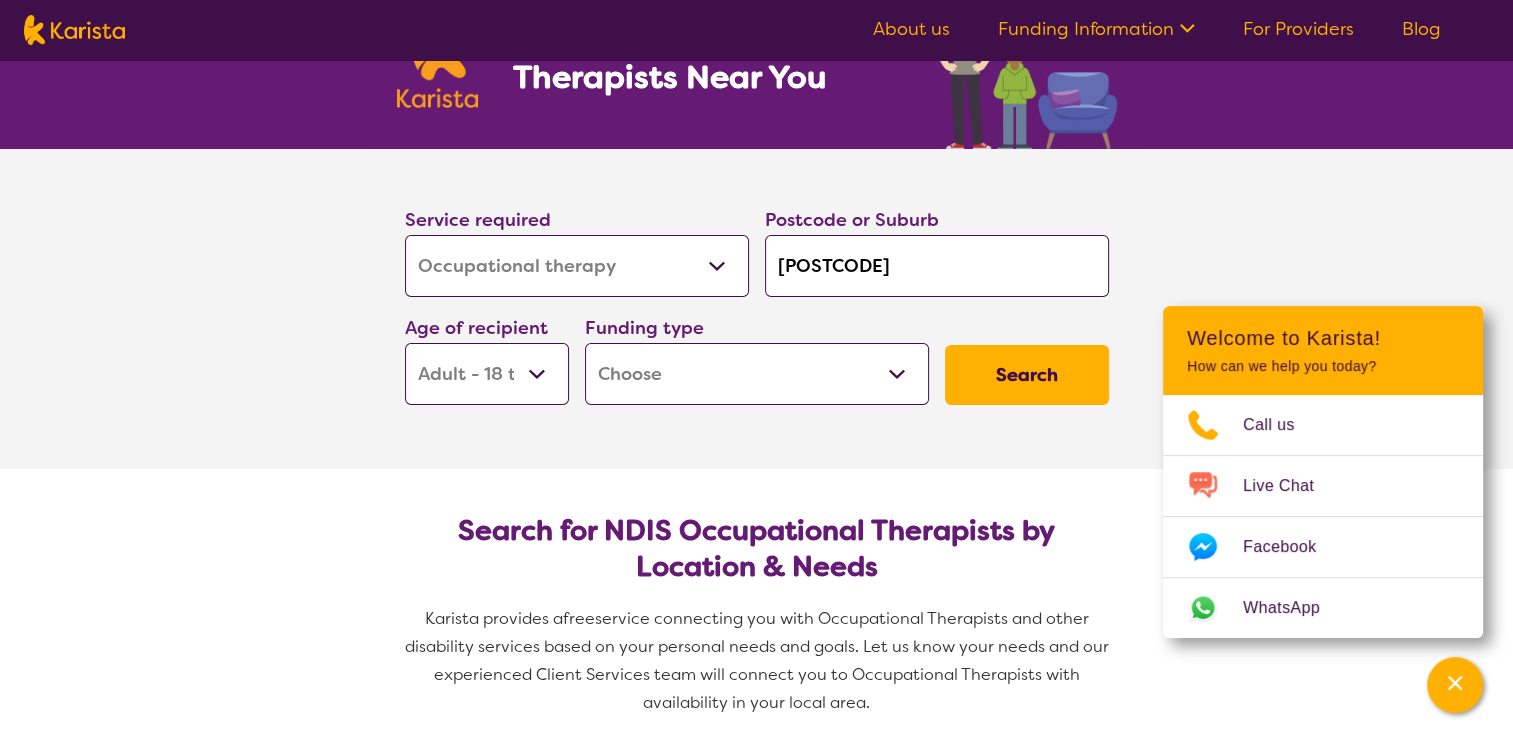 click on "Early Childhood - 0 to 9 Child - 10 to 11 Adolescent - 12 to 17 Adult - 18 to 64 Aged - 65+" at bounding box center [487, 374] 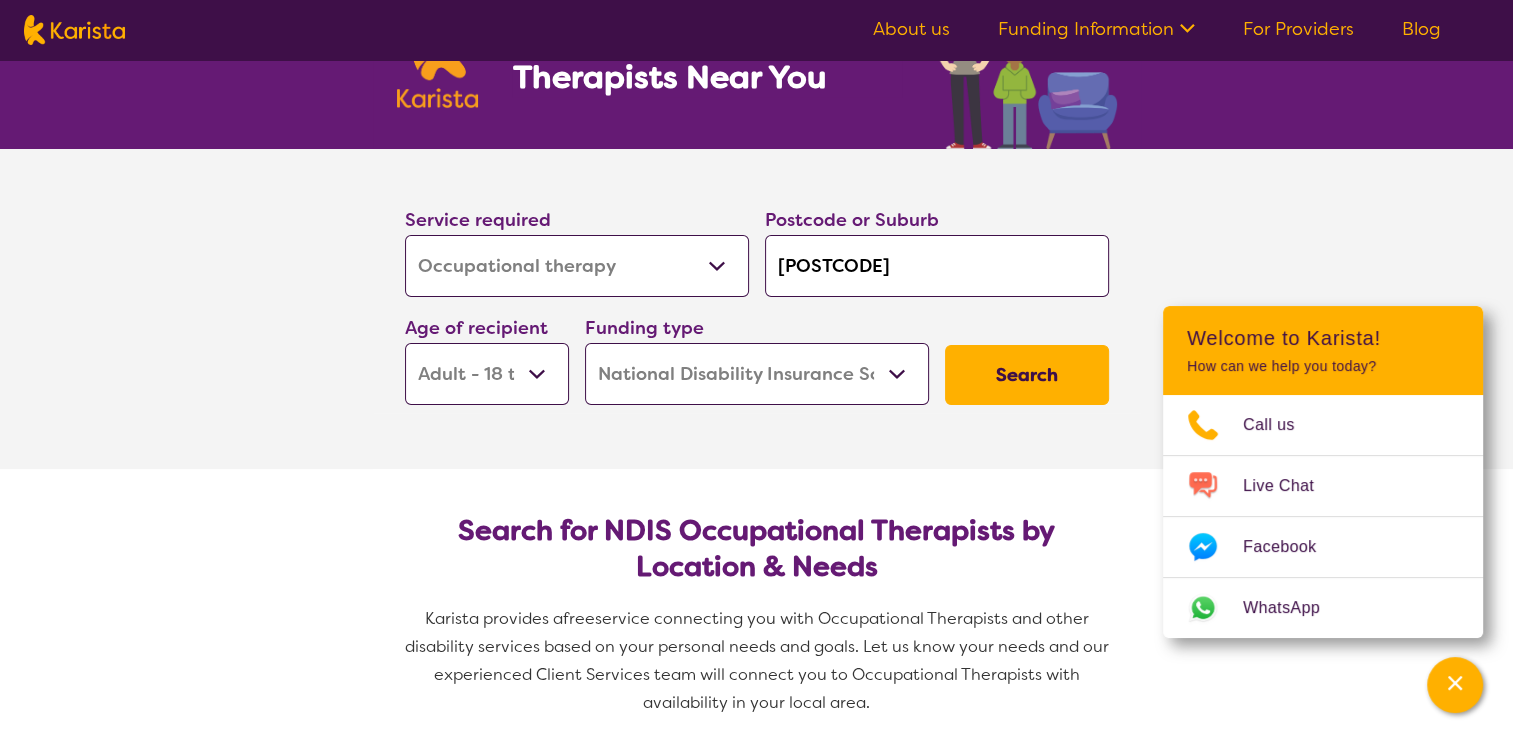 click on "Home Care Package (HCP) National Disability Insurance Scheme (NDIS) I don't know" at bounding box center [757, 374] 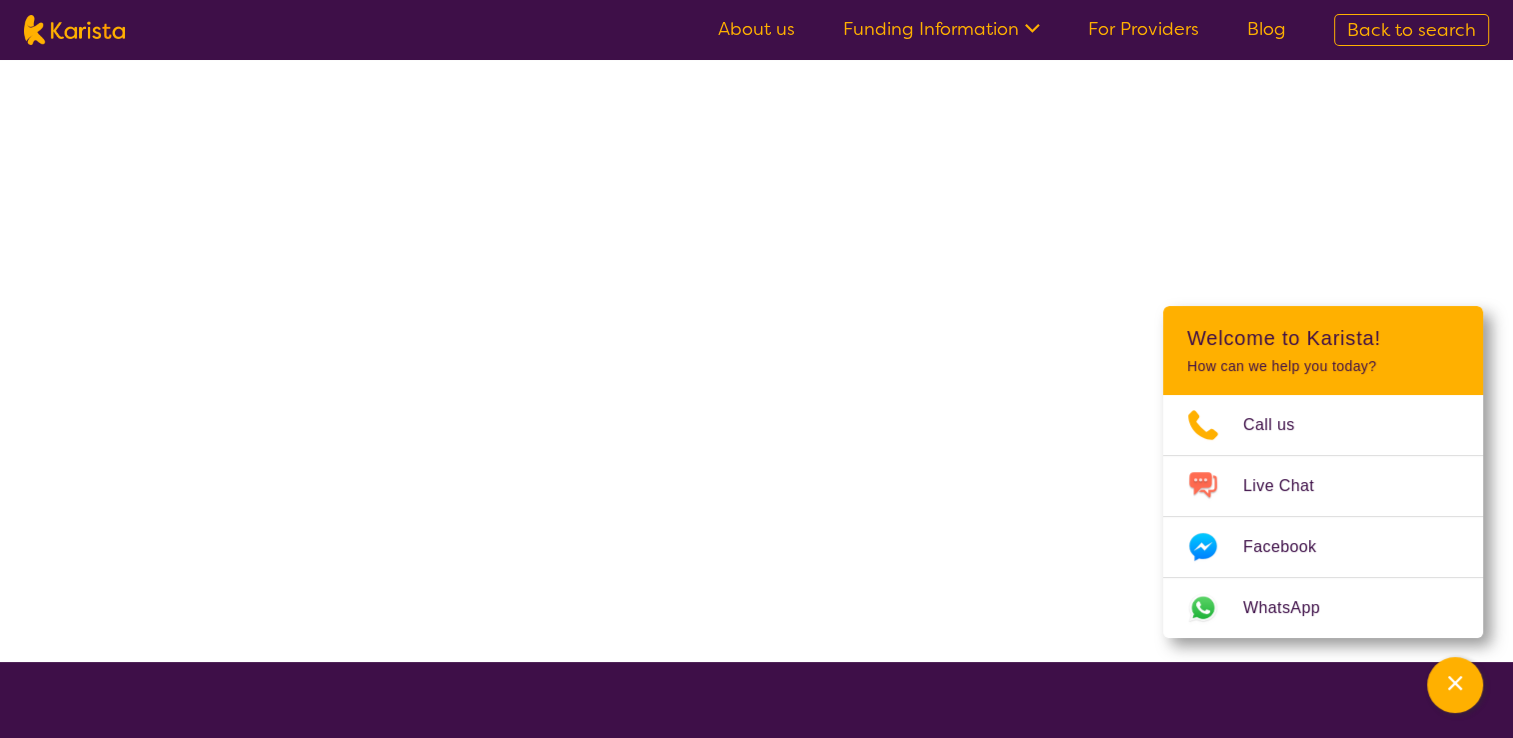scroll, scrollTop: 0, scrollLeft: 0, axis: both 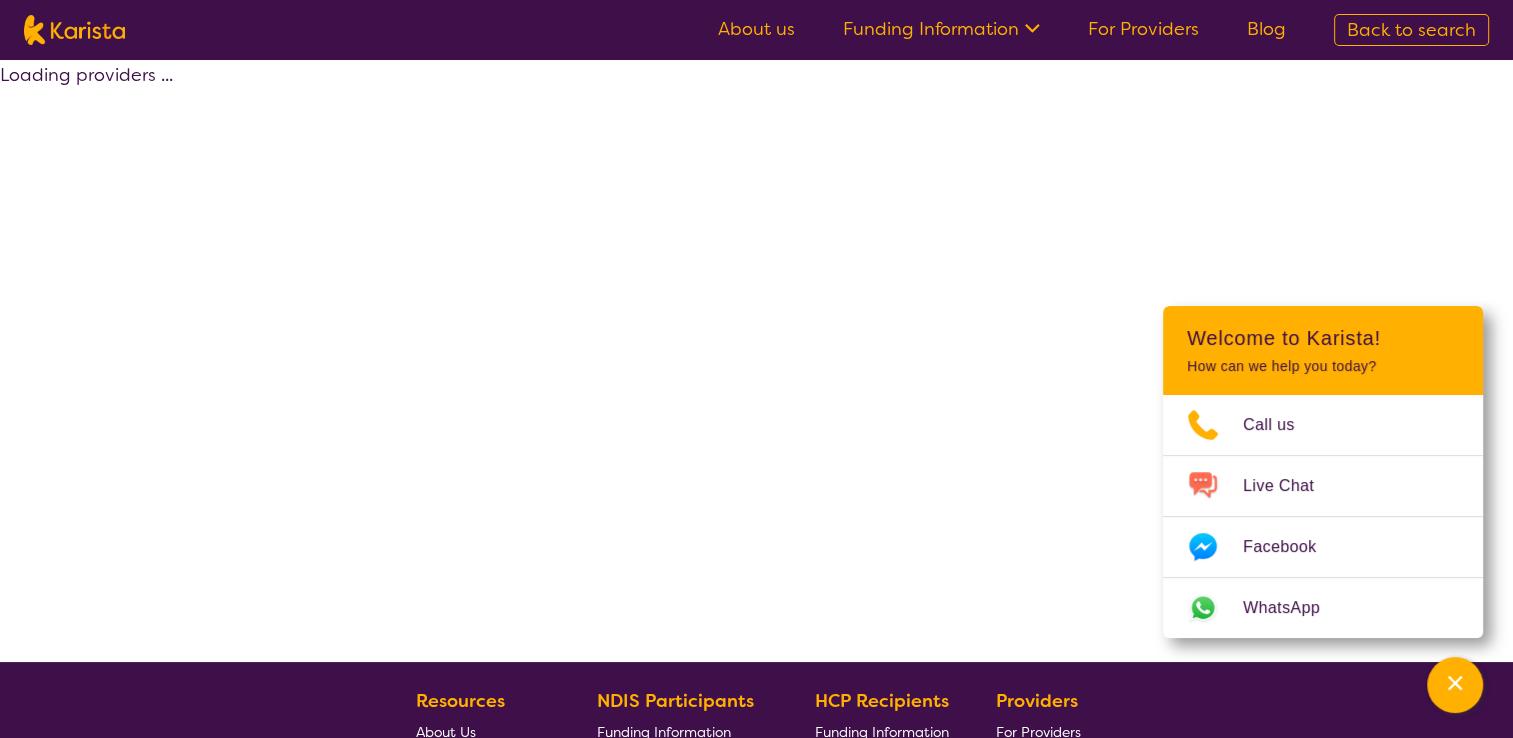 select on "by_score" 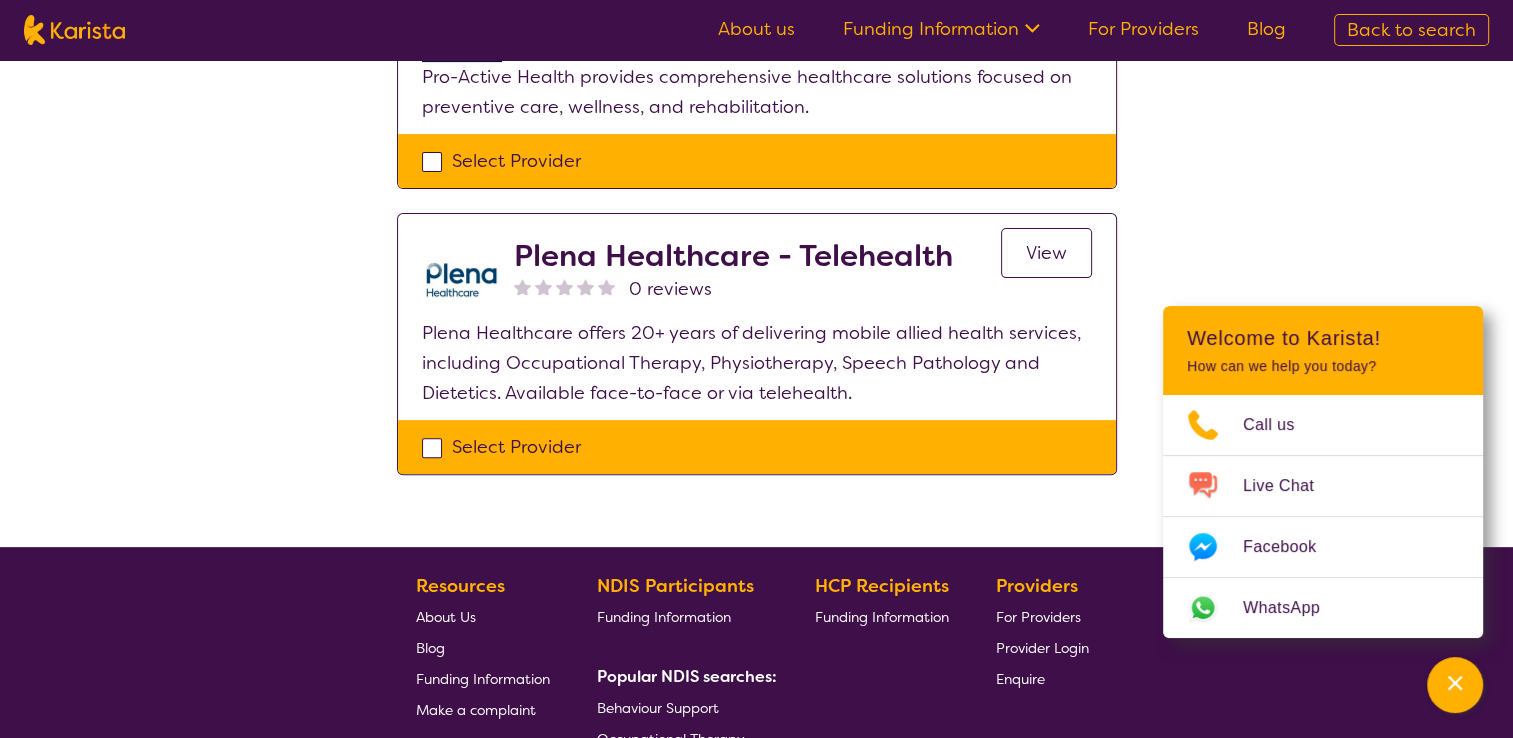 scroll, scrollTop: 631, scrollLeft: 0, axis: vertical 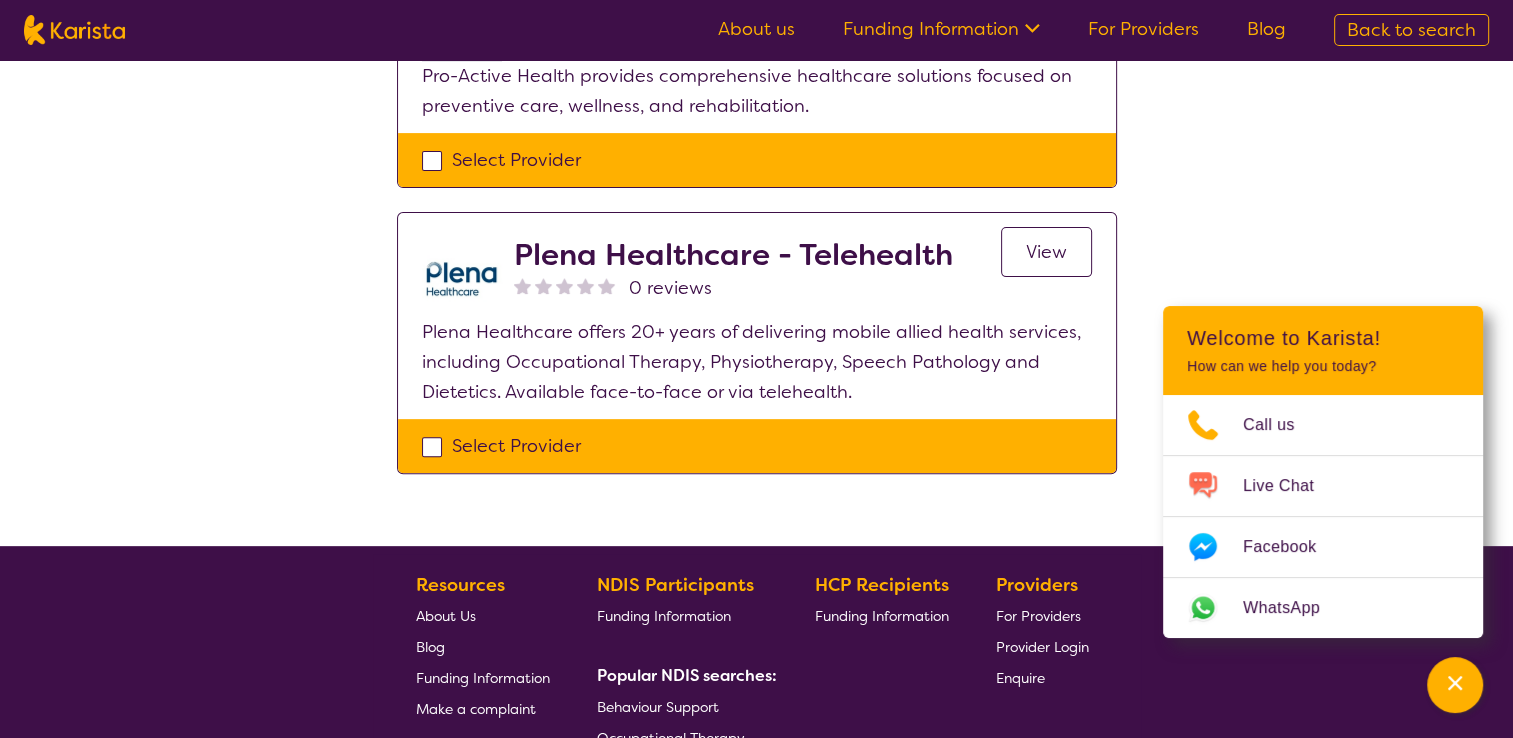 click on "Select Provider" at bounding box center [757, 446] 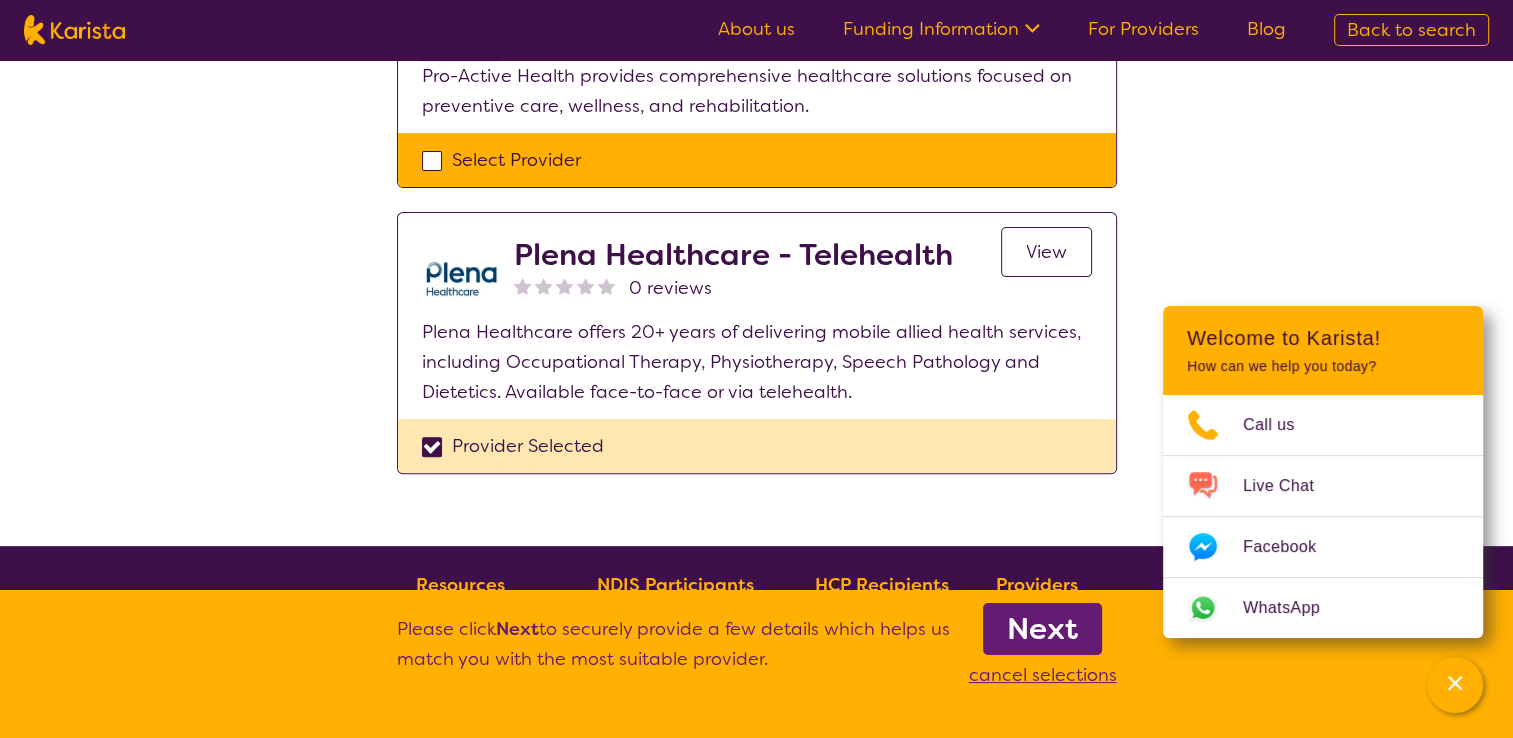click on "Provider Selected" at bounding box center [757, 446] 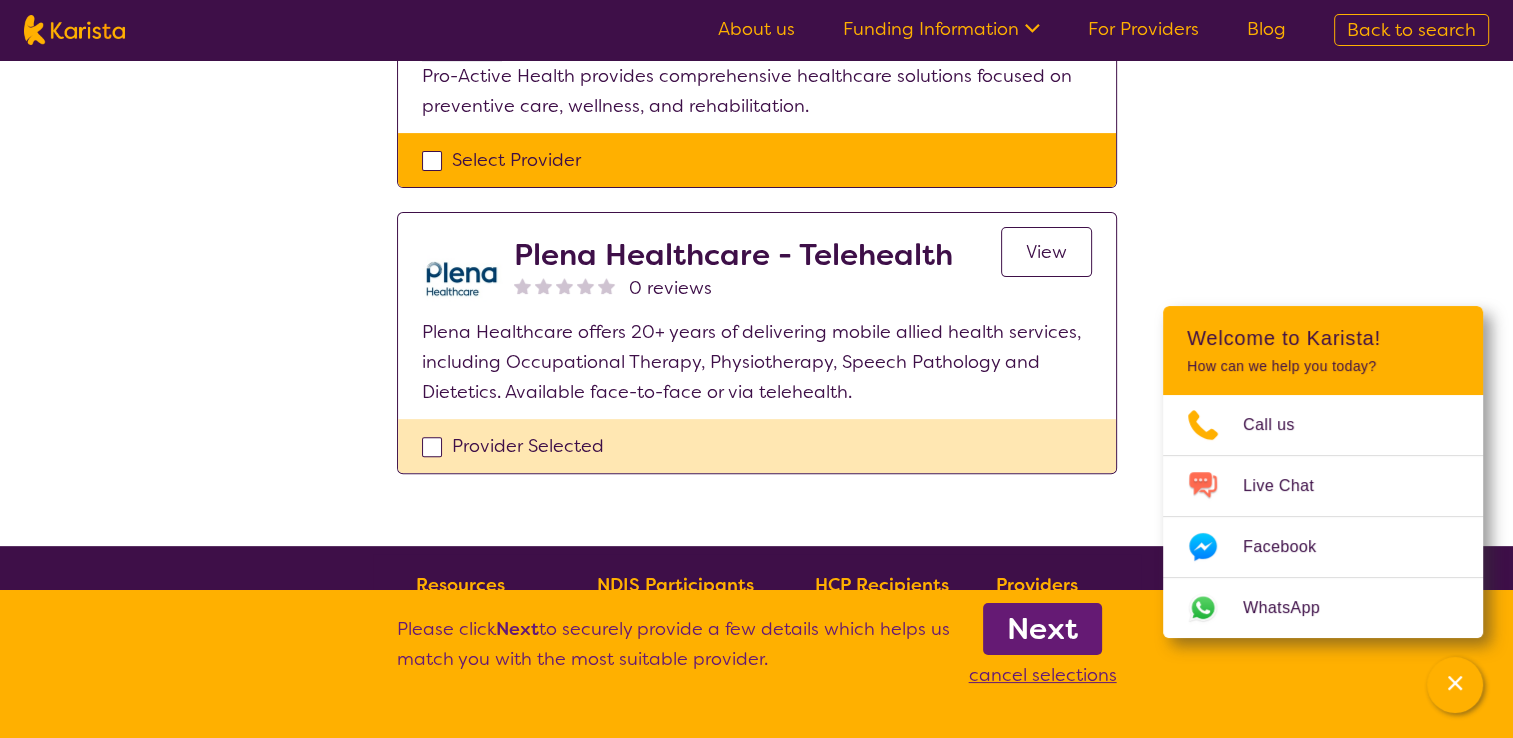 checkbox on "false" 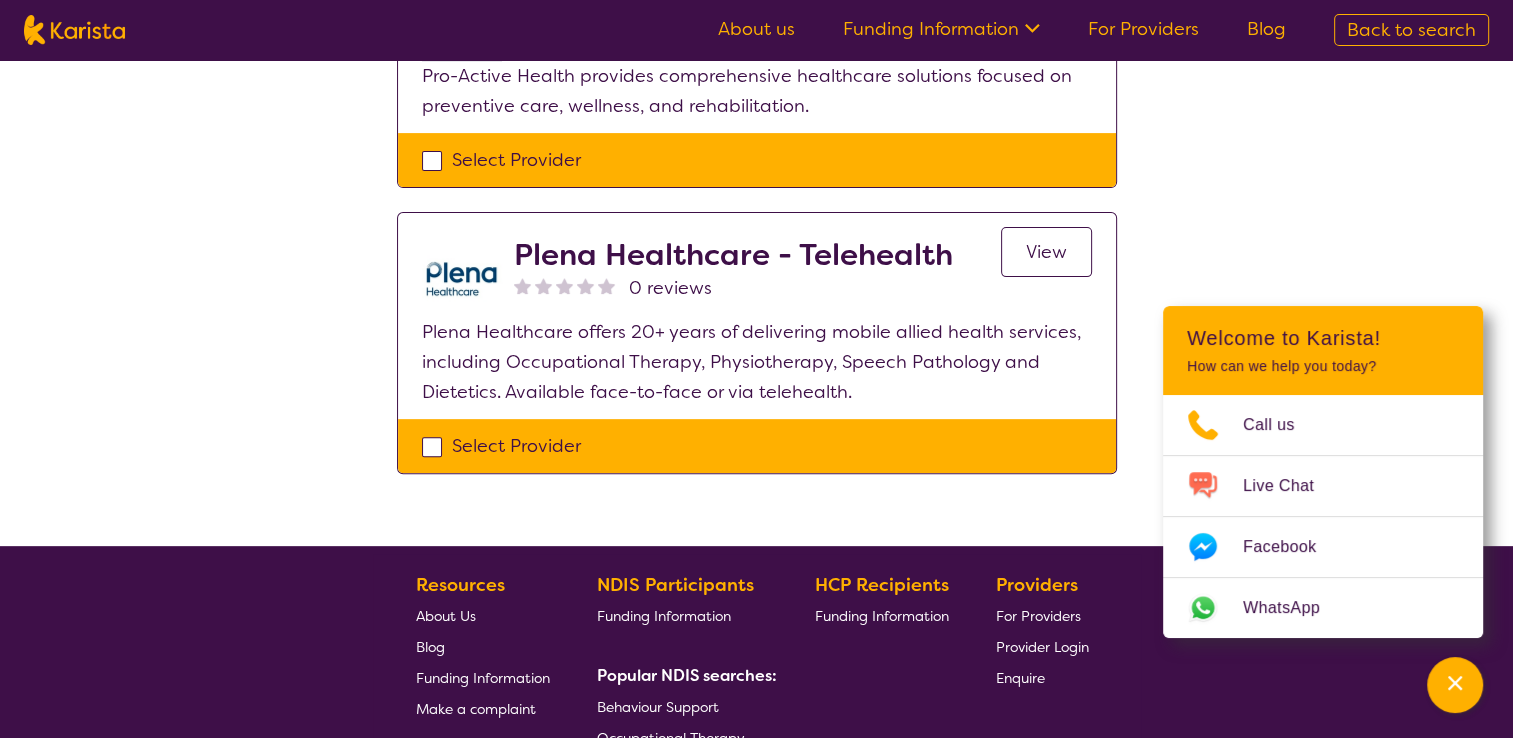 click on "View" at bounding box center (1046, 252) 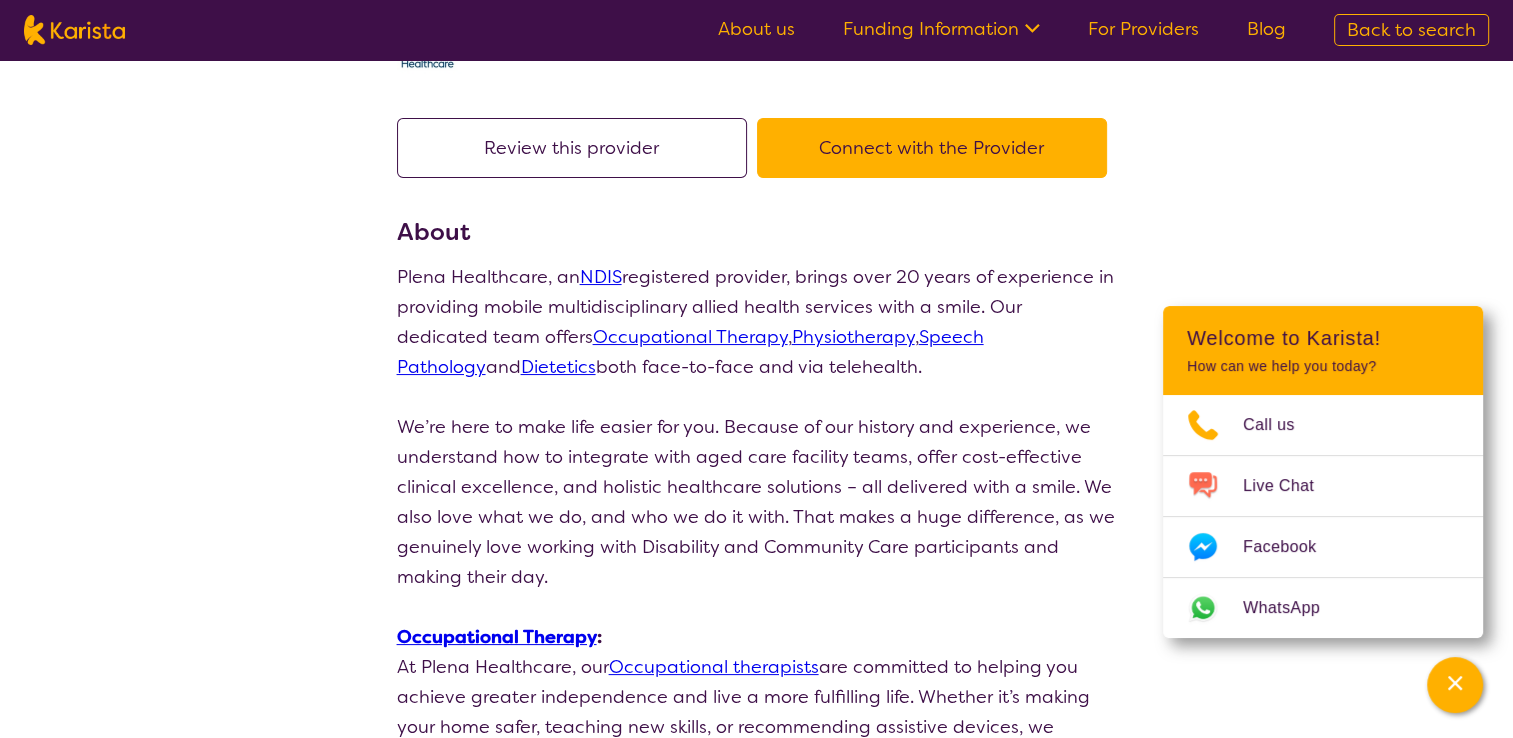scroll, scrollTop: 0, scrollLeft: 0, axis: both 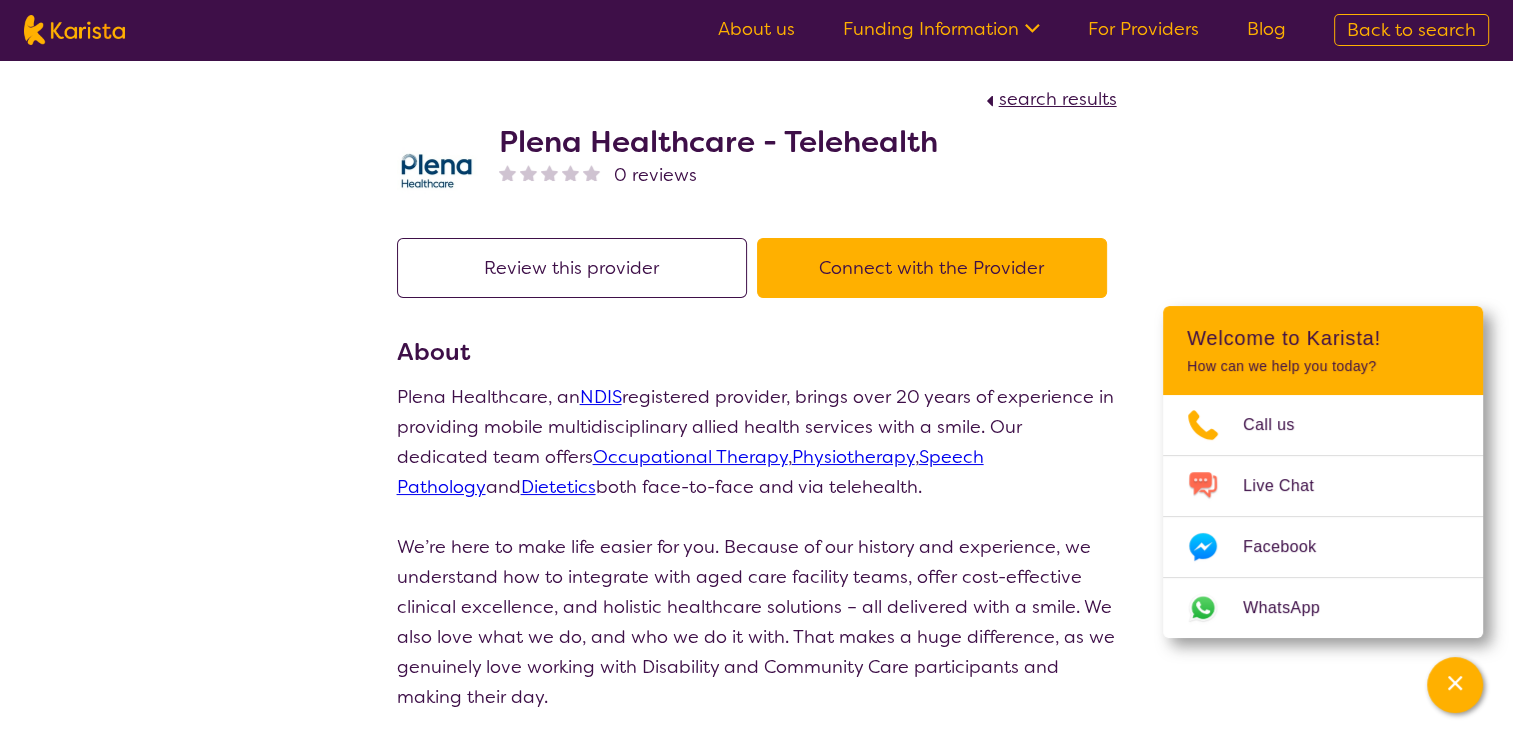 click on "About us" at bounding box center (756, 29) 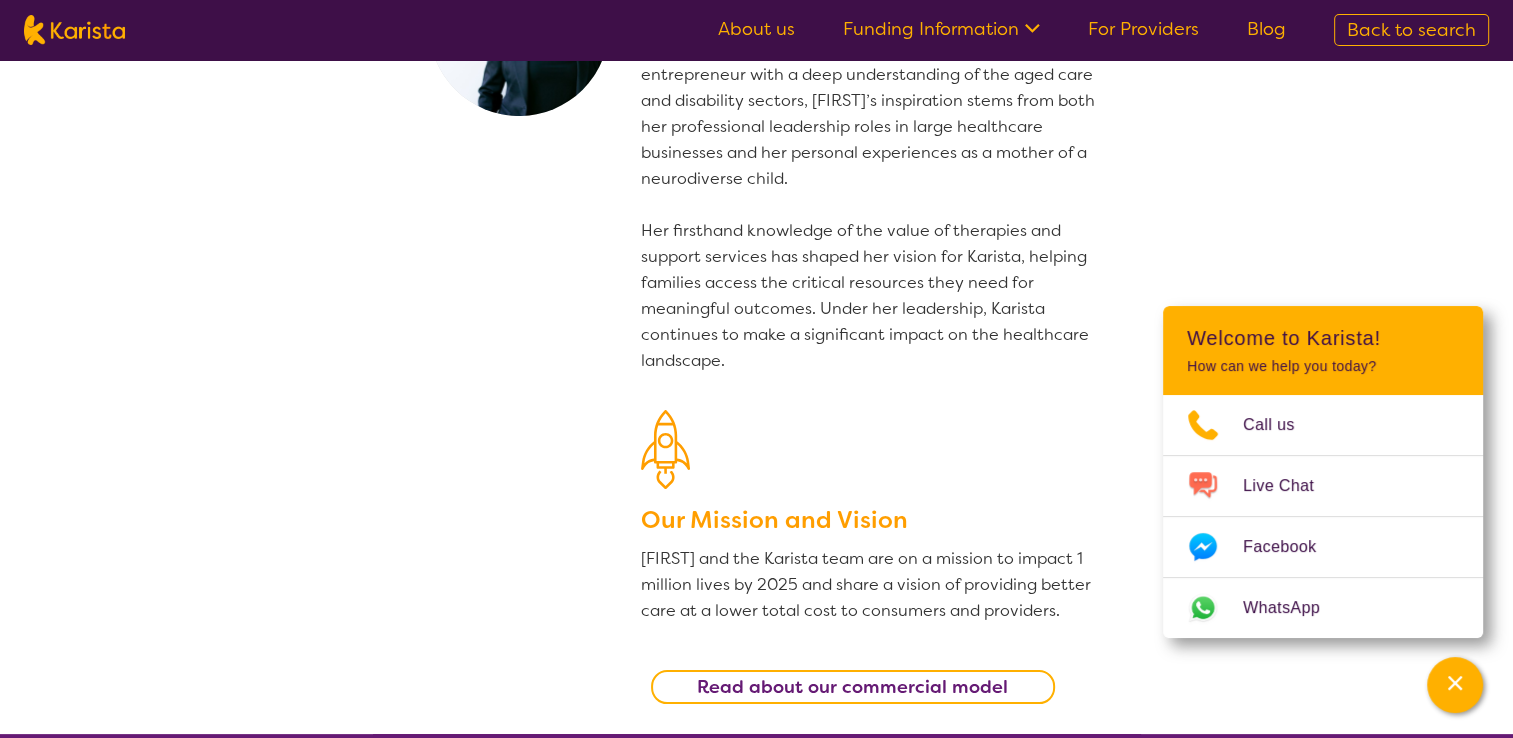 scroll, scrollTop: 0, scrollLeft: 0, axis: both 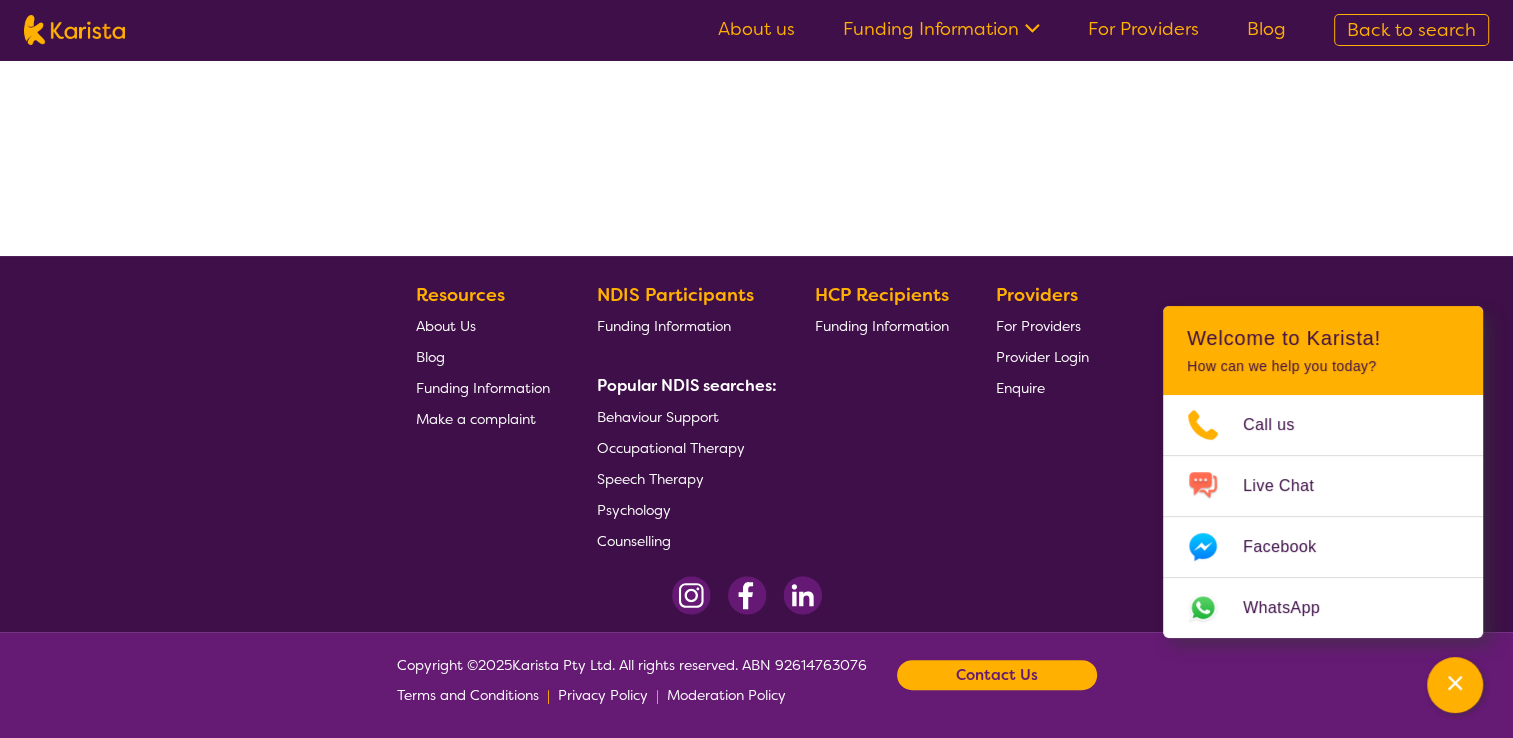 select on "by_score" 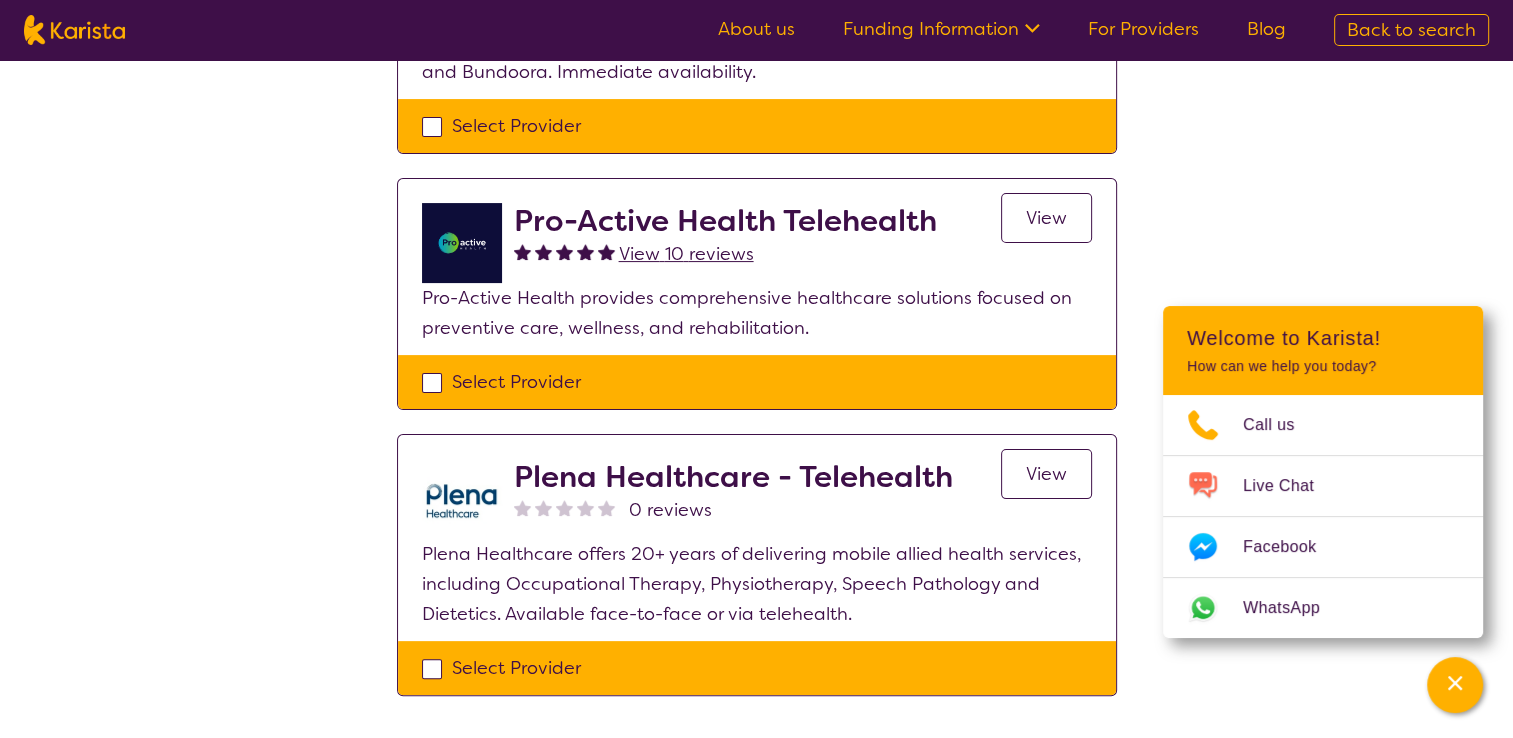 select on "Occupational therapy" 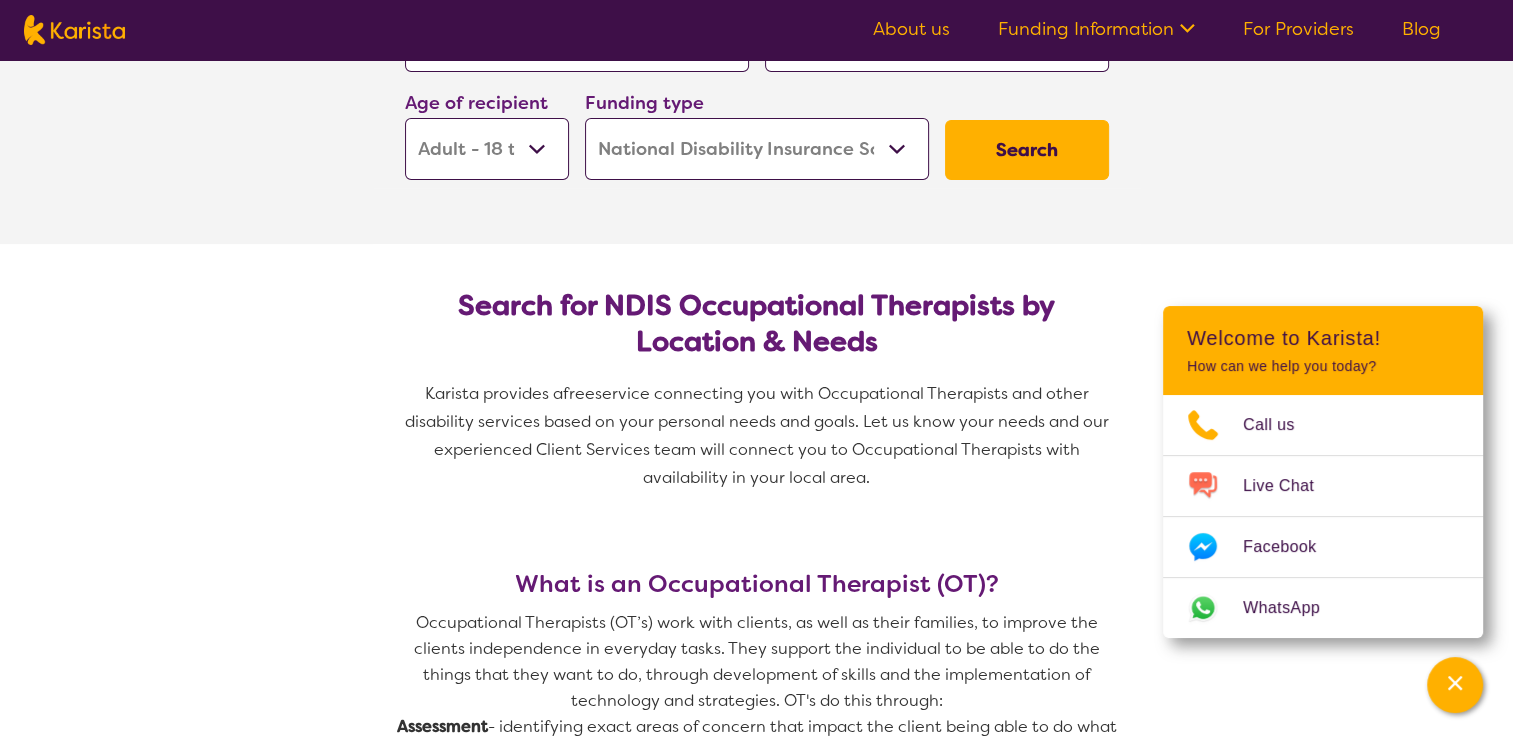 scroll, scrollTop: 0, scrollLeft: 0, axis: both 